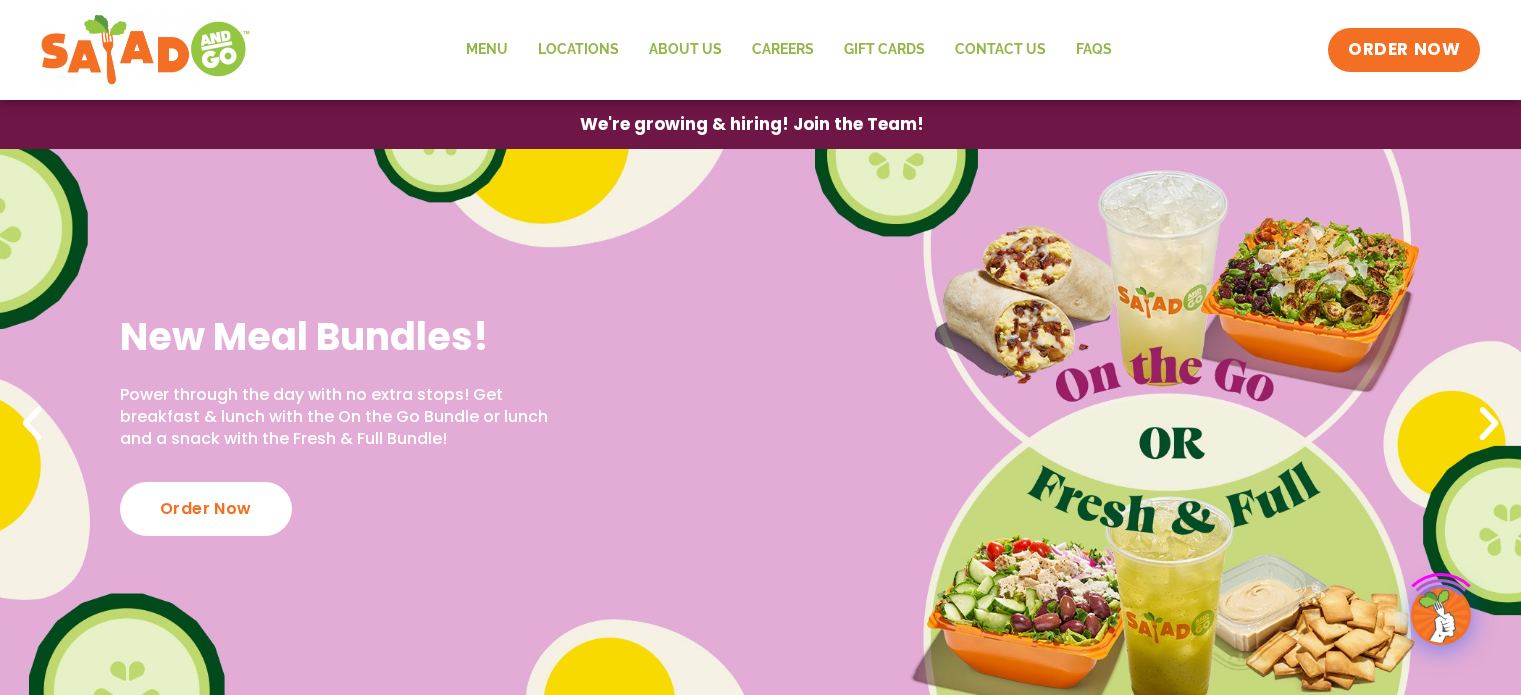 scroll, scrollTop: 0, scrollLeft: 0, axis: both 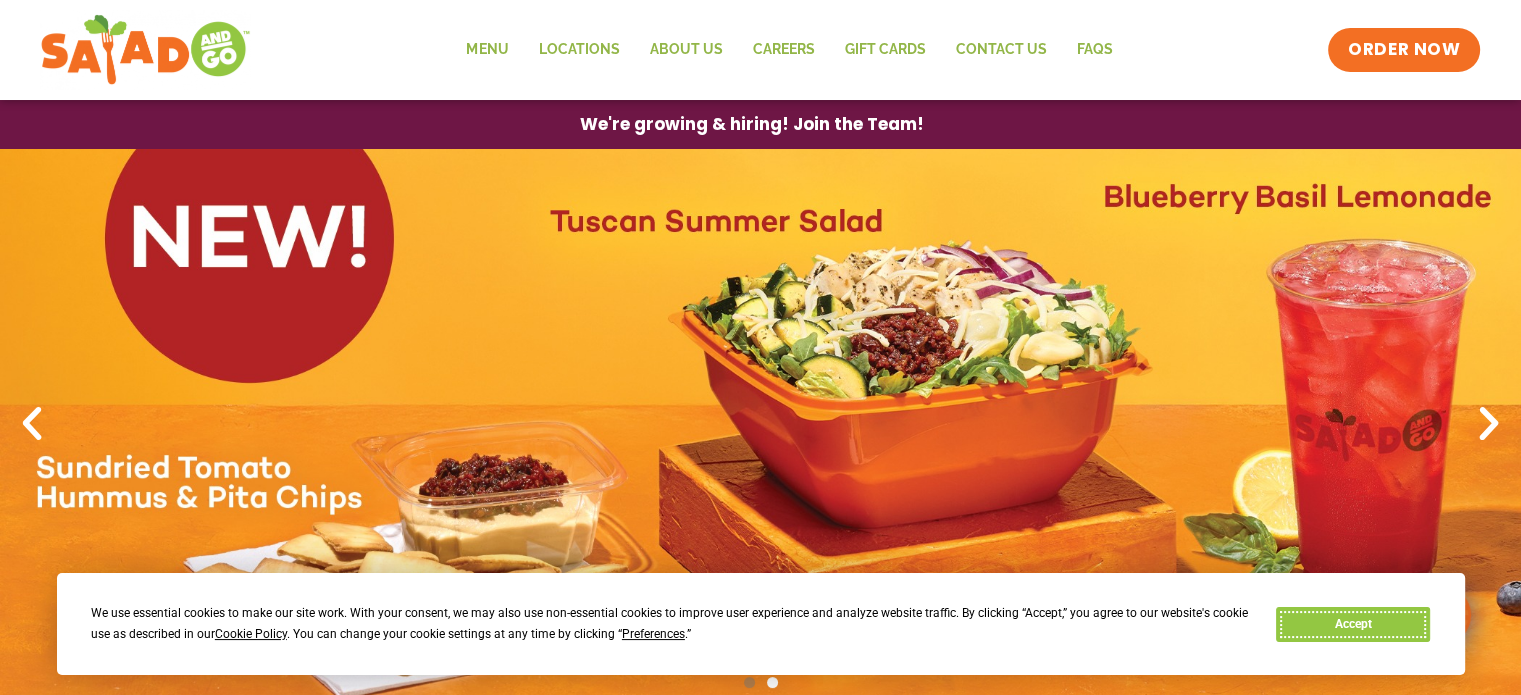 click on "Accept" at bounding box center [1353, 624] 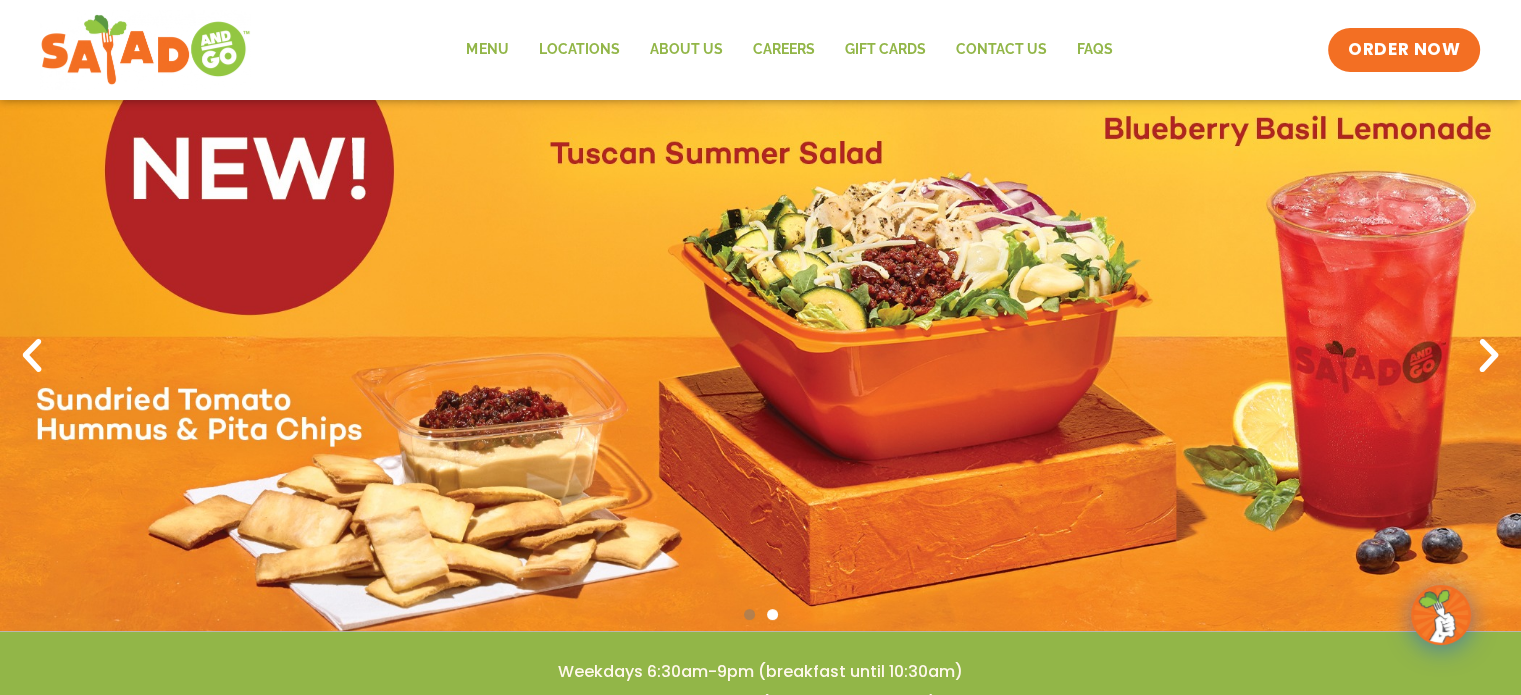 scroll, scrollTop: 100, scrollLeft: 0, axis: vertical 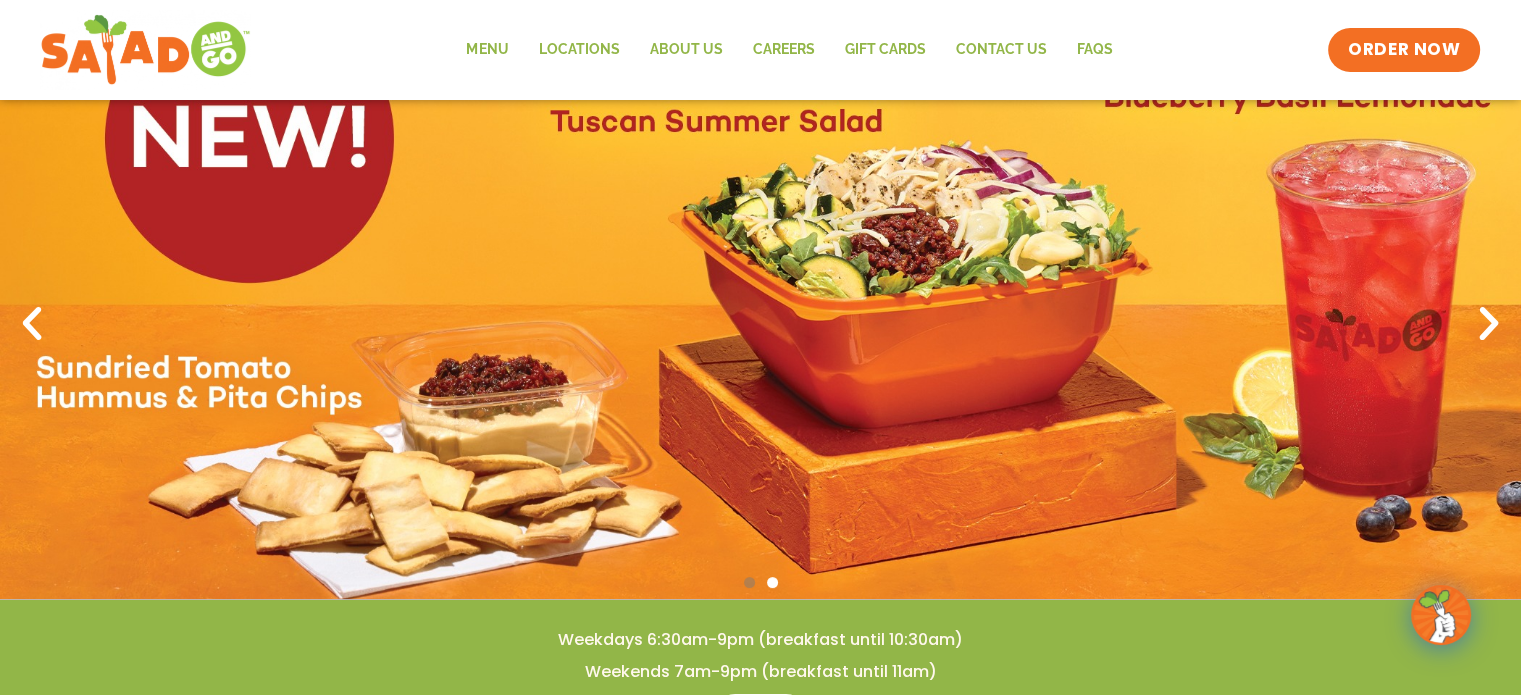 click at bounding box center (1489, 324) 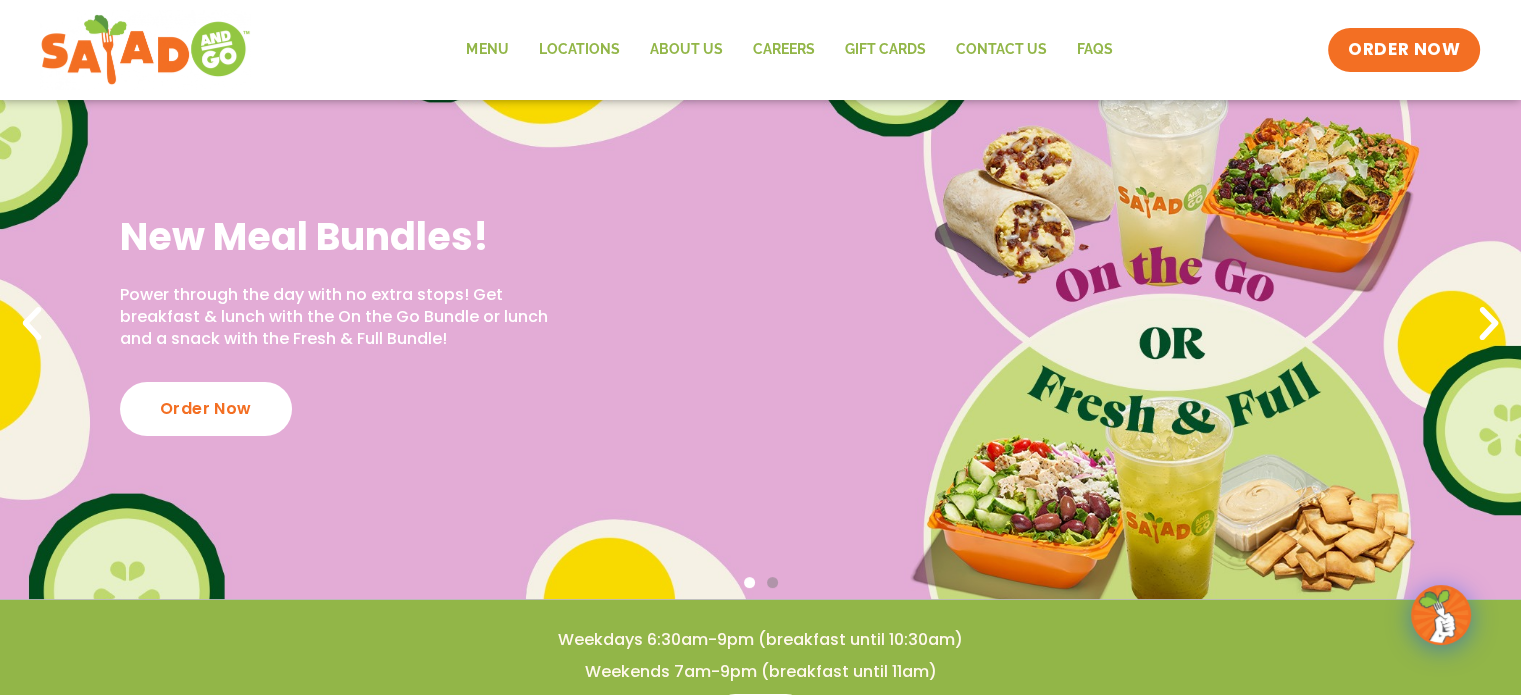click at bounding box center (1489, 324) 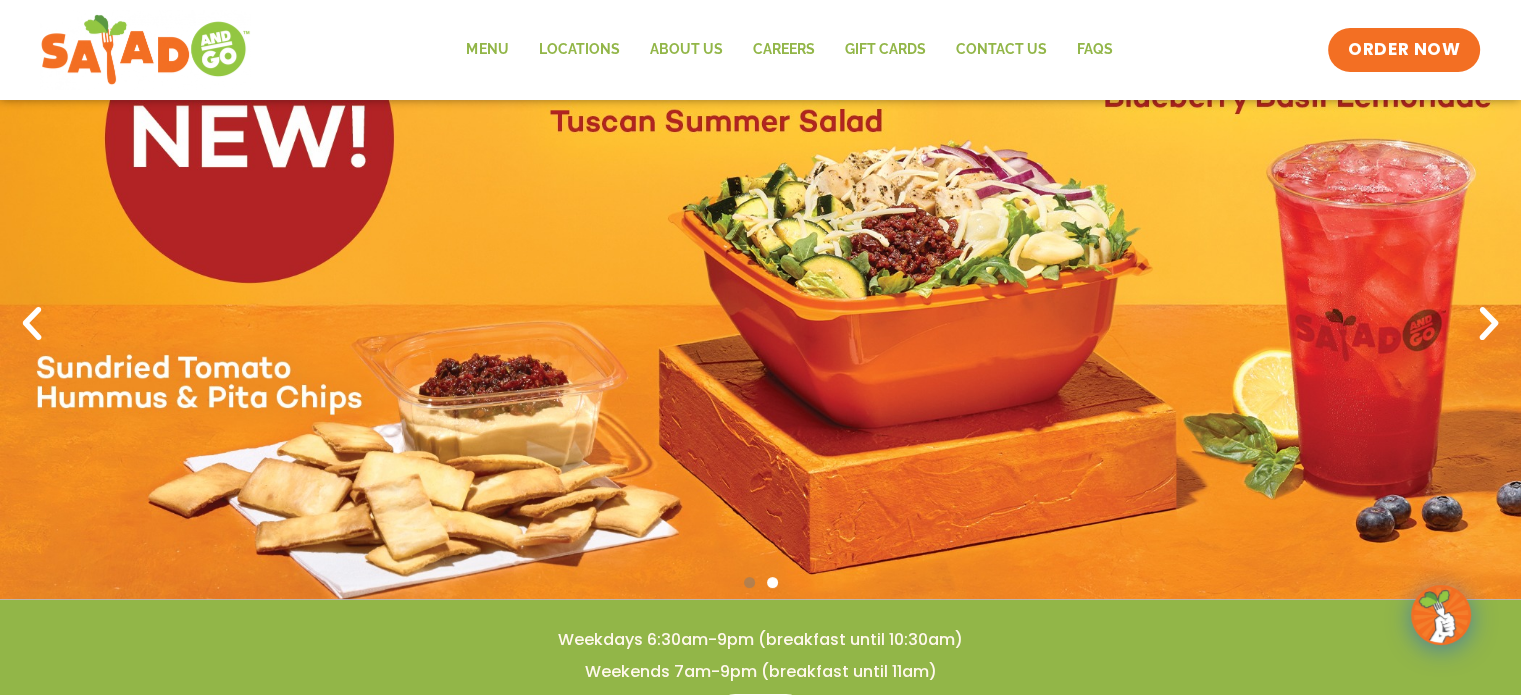 click at bounding box center [1489, 324] 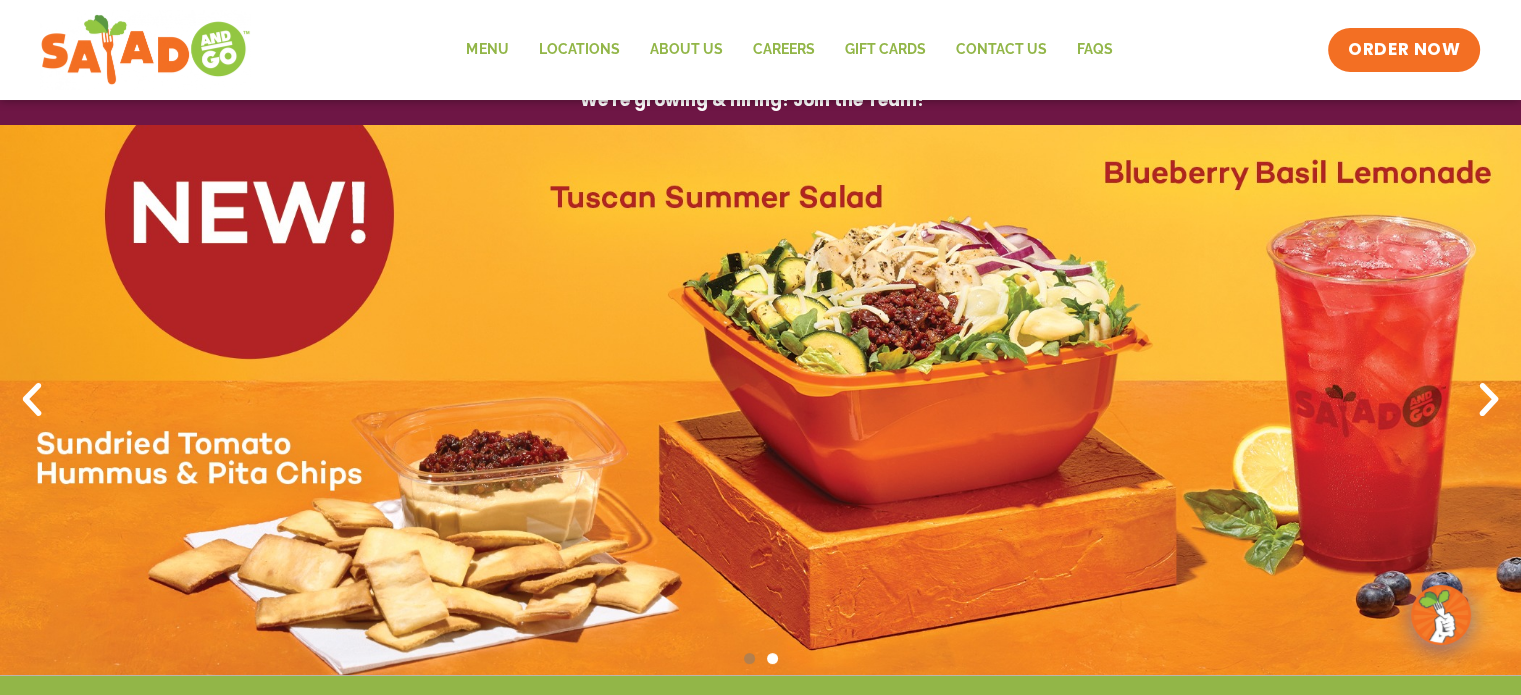 scroll, scrollTop: 0, scrollLeft: 0, axis: both 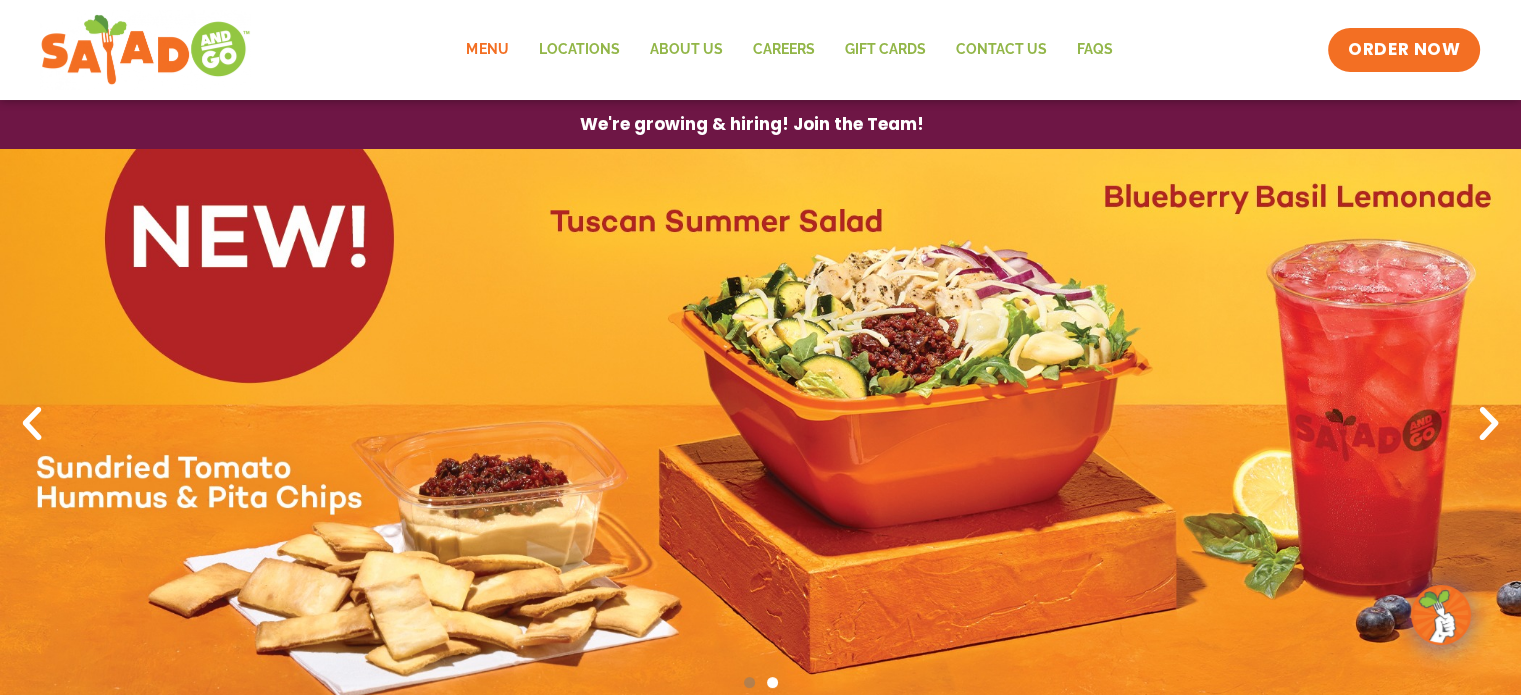 click on "Menu" 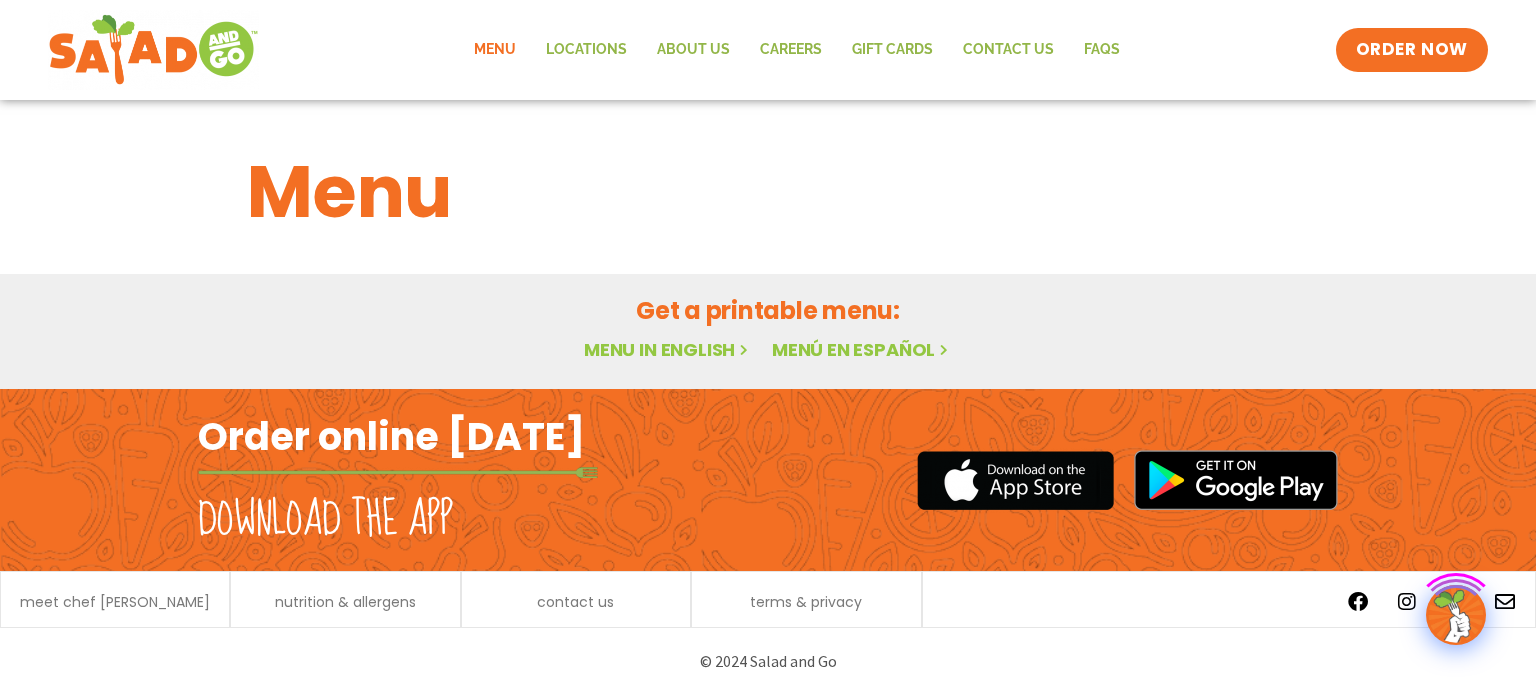 scroll, scrollTop: 0, scrollLeft: 0, axis: both 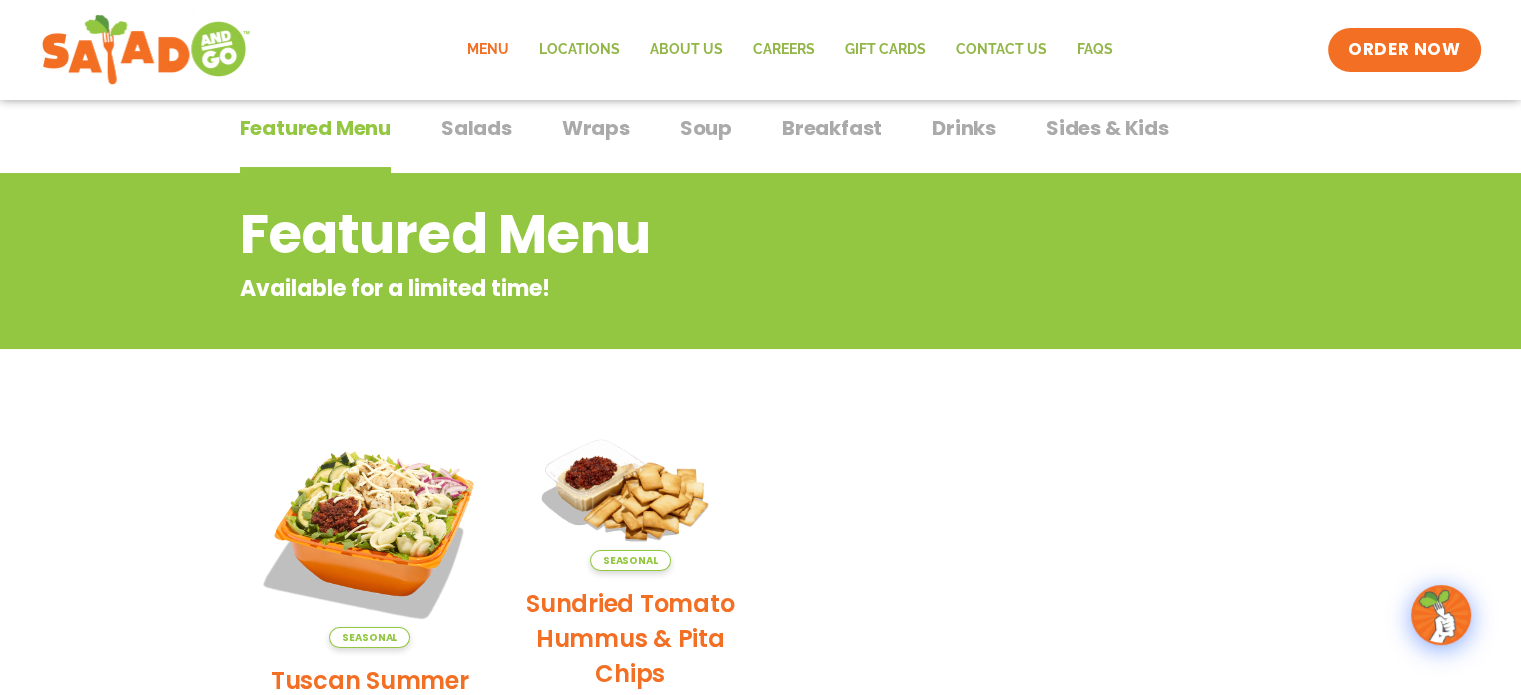 click on "Salads" at bounding box center [476, 128] 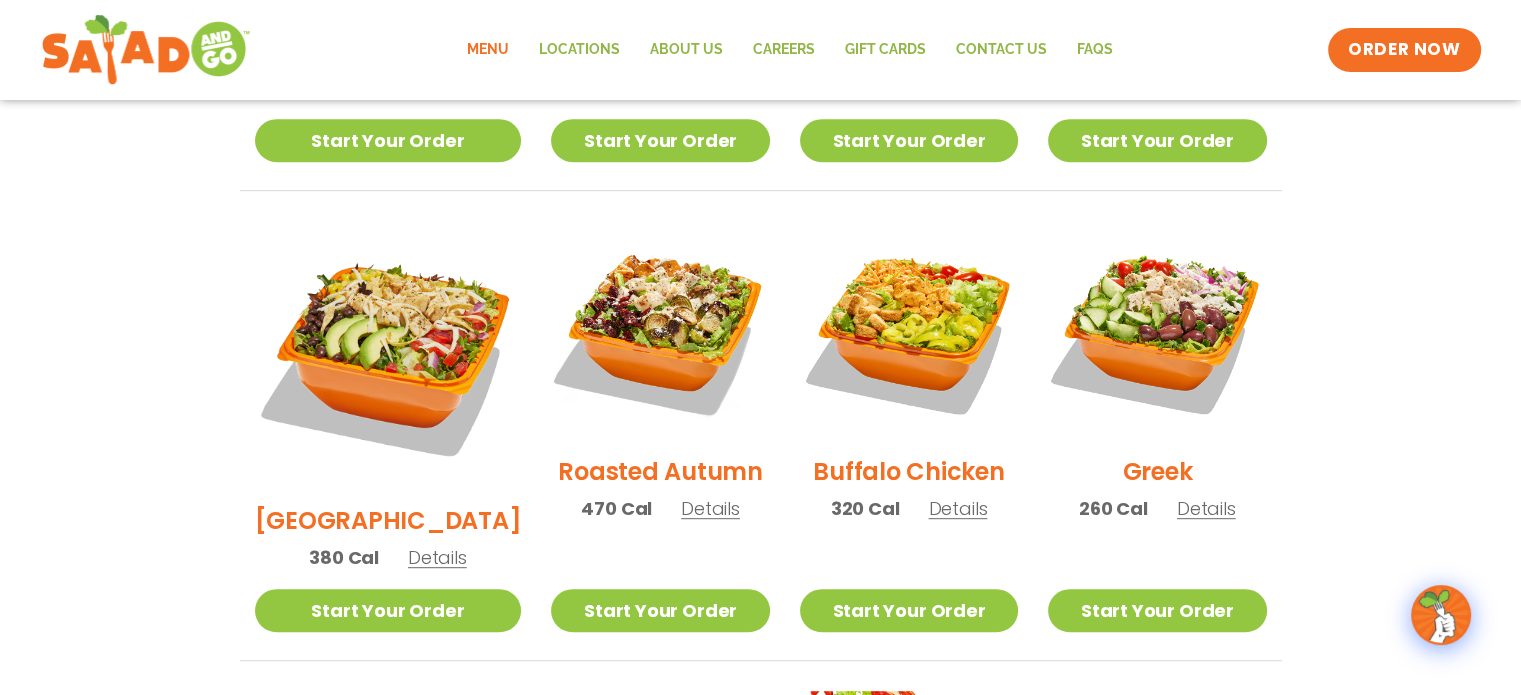scroll, scrollTop: 1048, scrollLeft: 0, axis: vertical 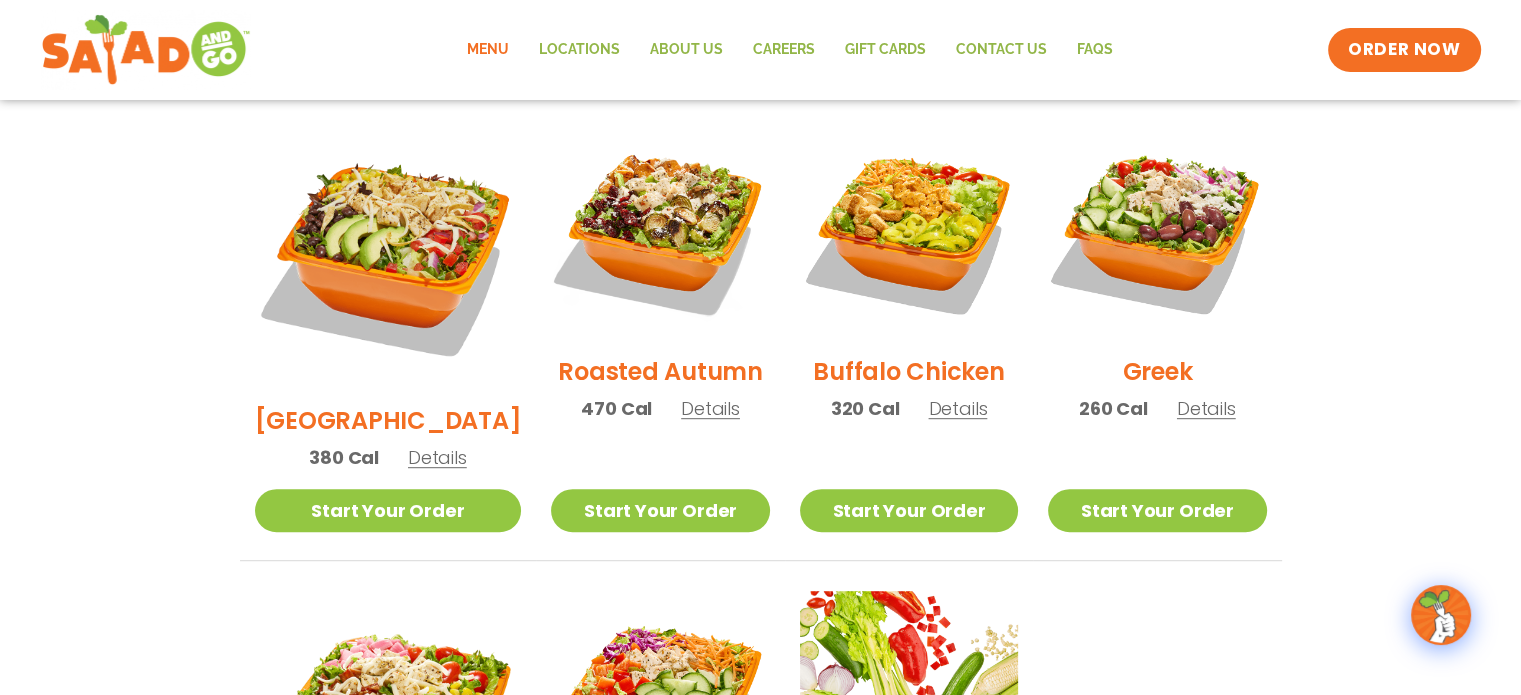 click on "Details" at bounding box center [710, 408] 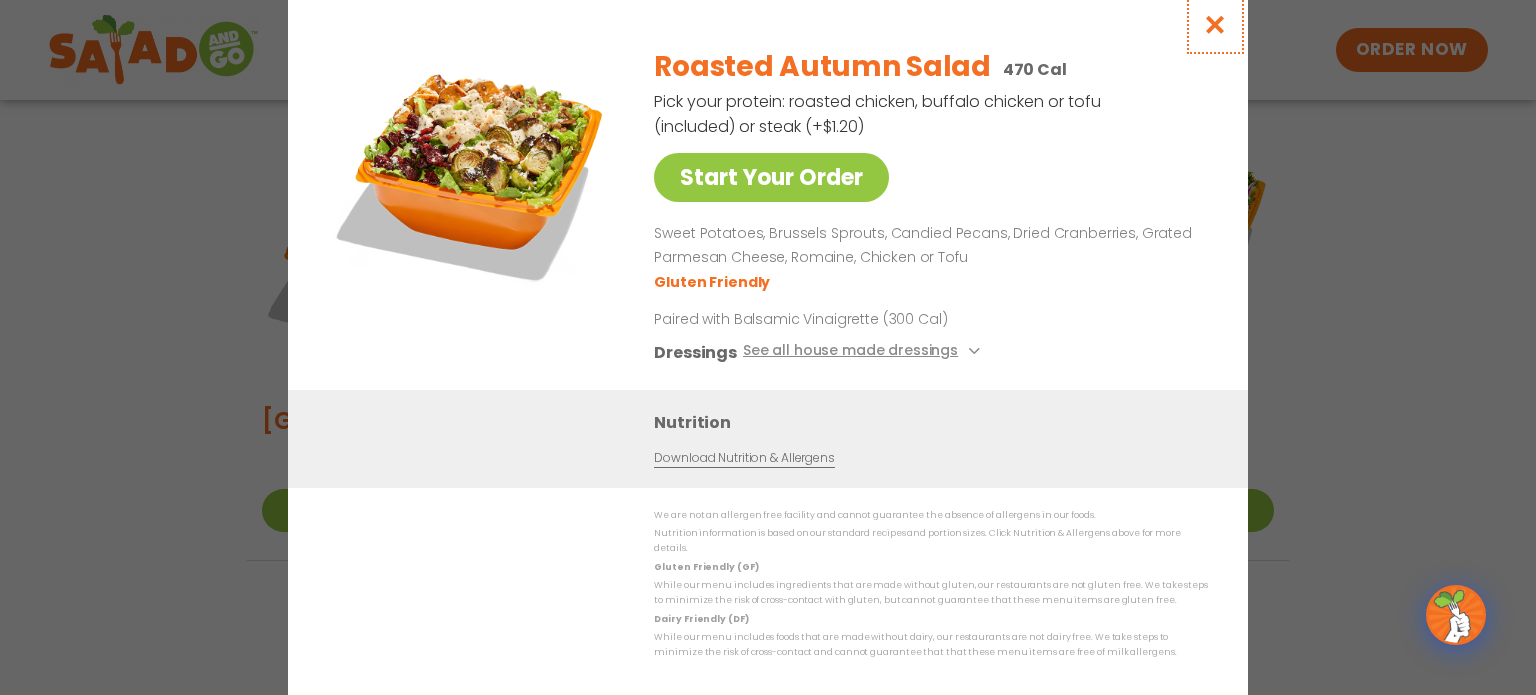 click at bounding box center [1215, 24] 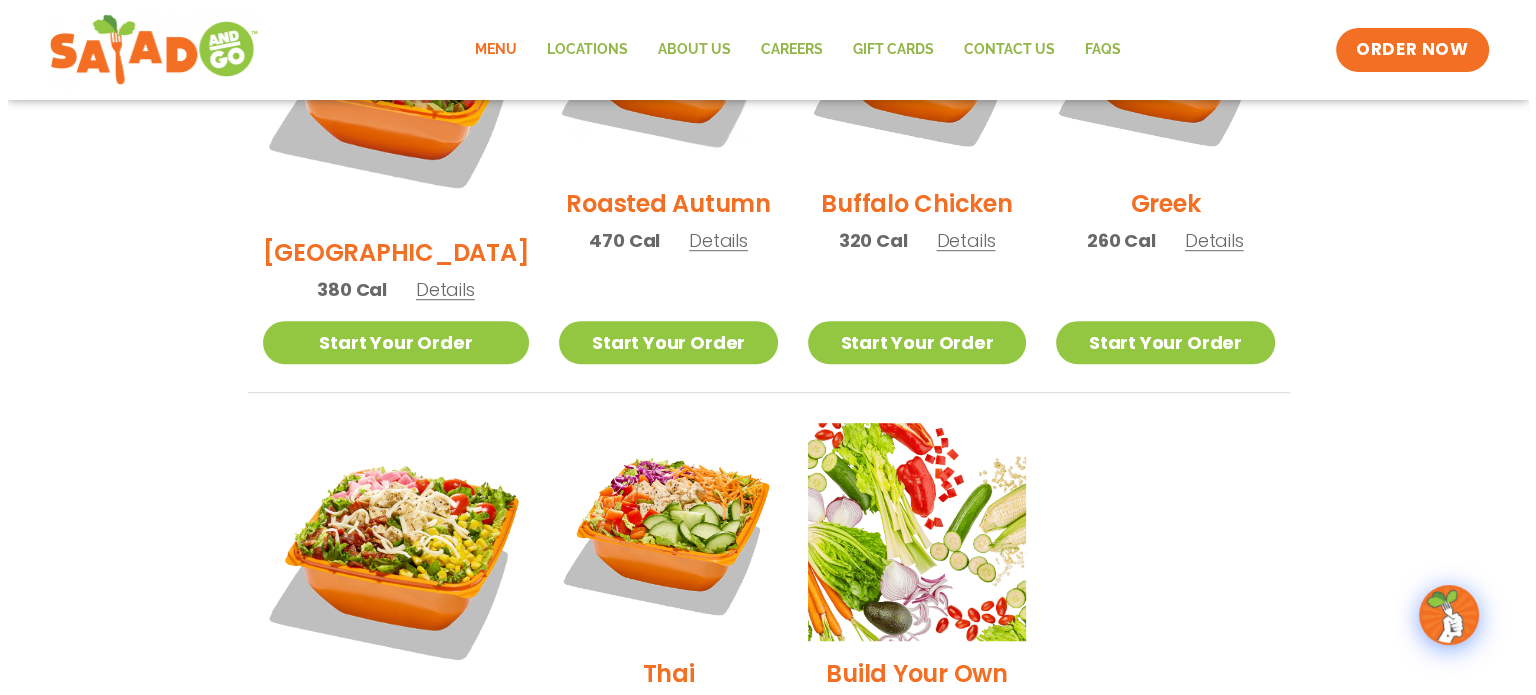 scroll, scrollTop: 1348, scrollLeft: 0, axis: vertical 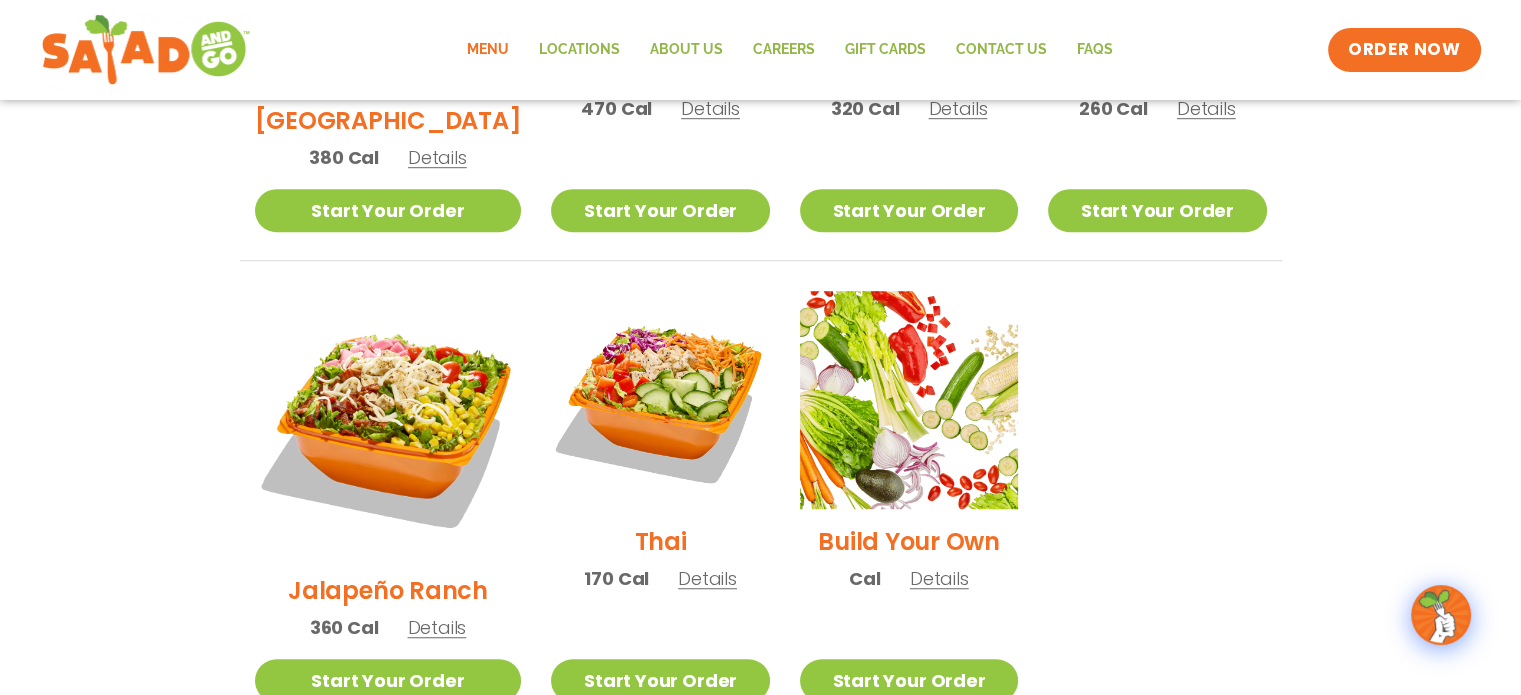 click on "Details" at bounding box center [707, 578] 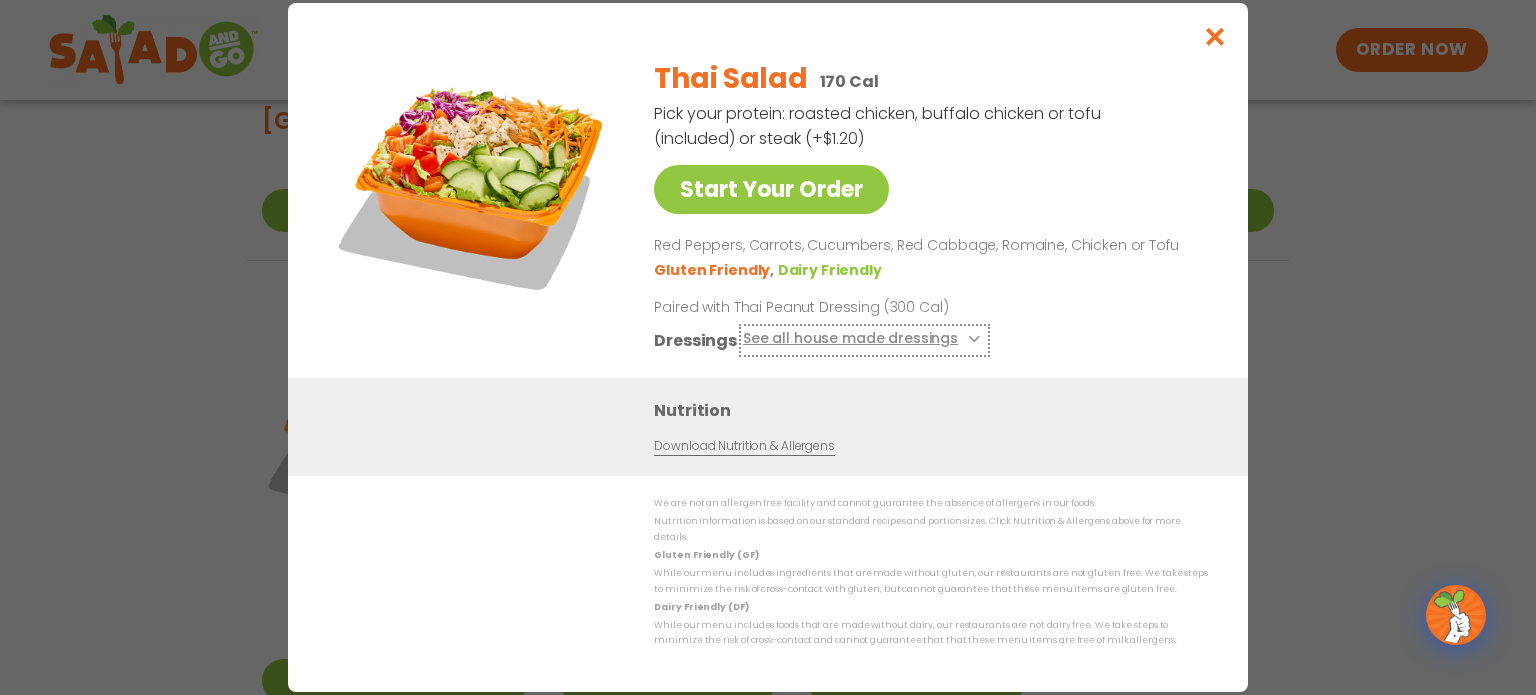 click on "See all house made dressings" at bounding box center (864, 340) 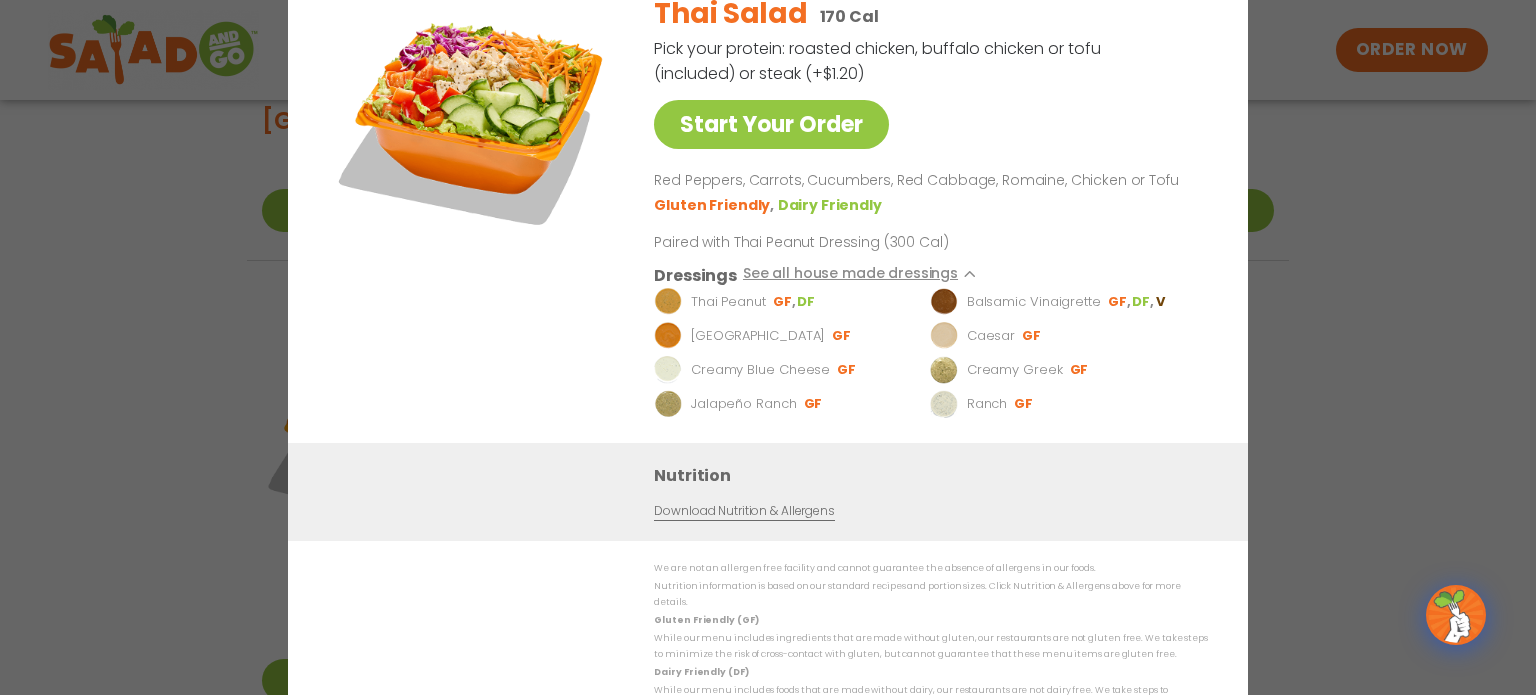 click on "Thai Salad  170 Cal  Pick your protein: roasted chicken, buffalo chicken or tofu (included) or steak (+$1.20)   Start Your Order Red Peppers, Carrots, Cucumbers, Red Cabbage, Romaine, Chicken or Tofu Gluten Friendly Dairy Friendly Paired with Thai Peanut Dressing (300 Cal) Dressings   See all house made dressings    Thai Peanut GF DF   Balsamic Vinaigrette GF DF V   BBQ Ranch GF   Caesar GF   Creamy Blue Cheese GF   Creamy Greek GF   Jalapeño Ranch GF   Ranch GF" at bounding box center (927, 210) 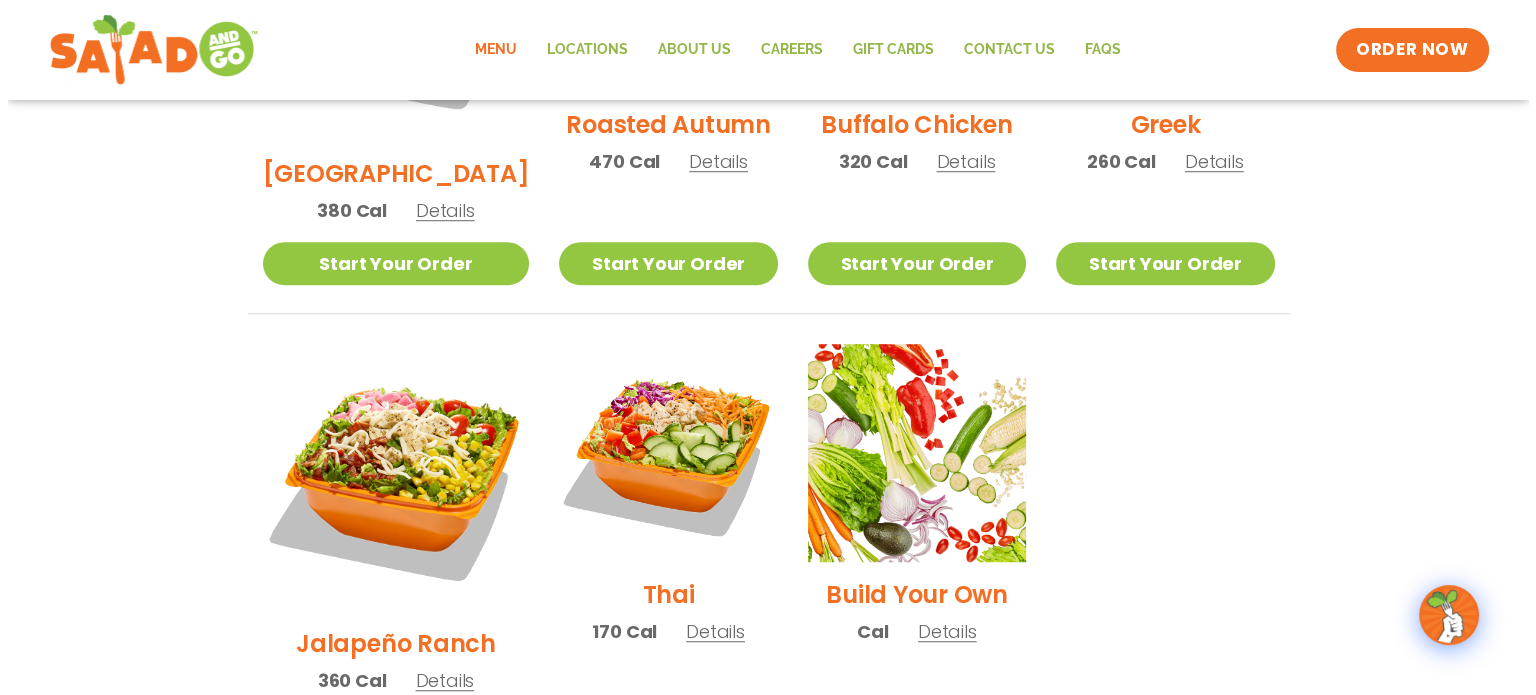 scroll, scrollTop: 1272, scrollLeft: 0, axis: vertical 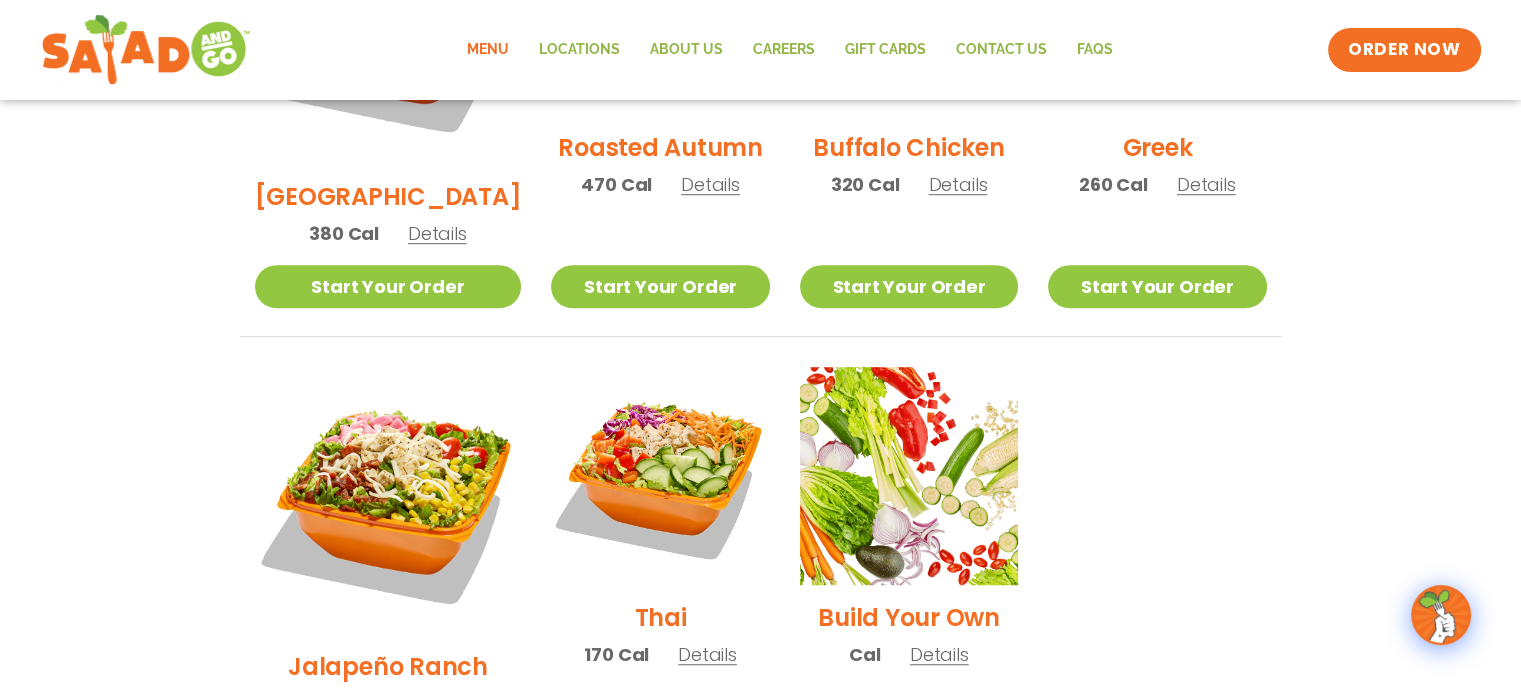click on "Details" at bounding box center (939, 654) 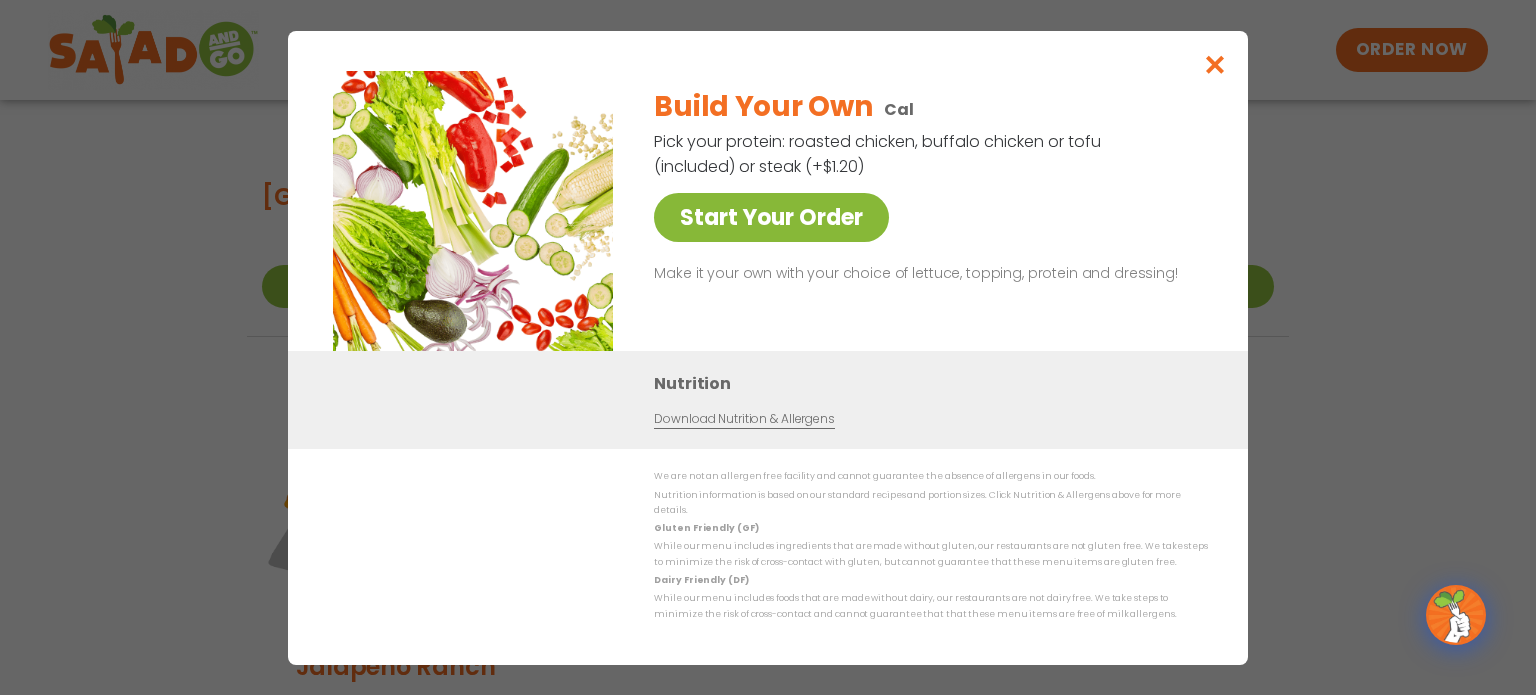 click on "Start Your Order" at bounding box center [771, 217] 